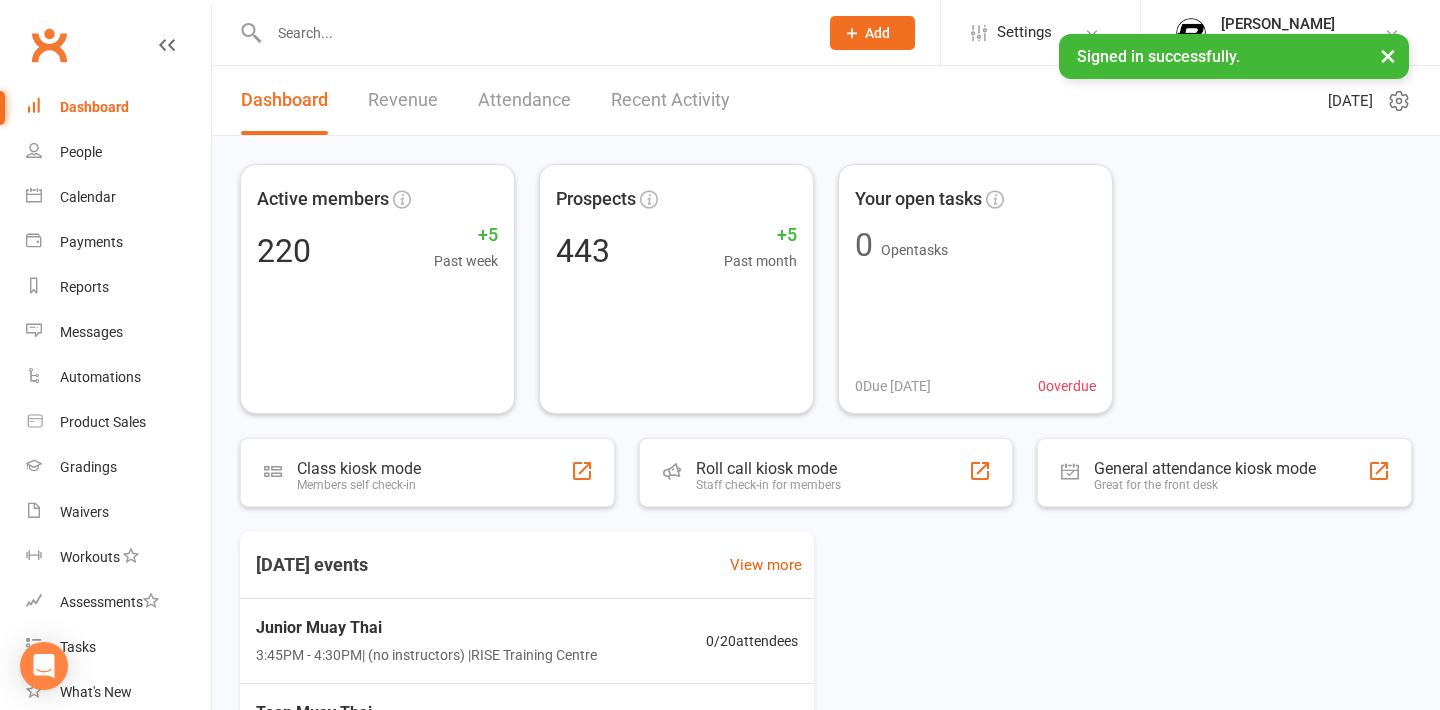scroll, scrollTop: 0, scrollLeft: 0, axis: both 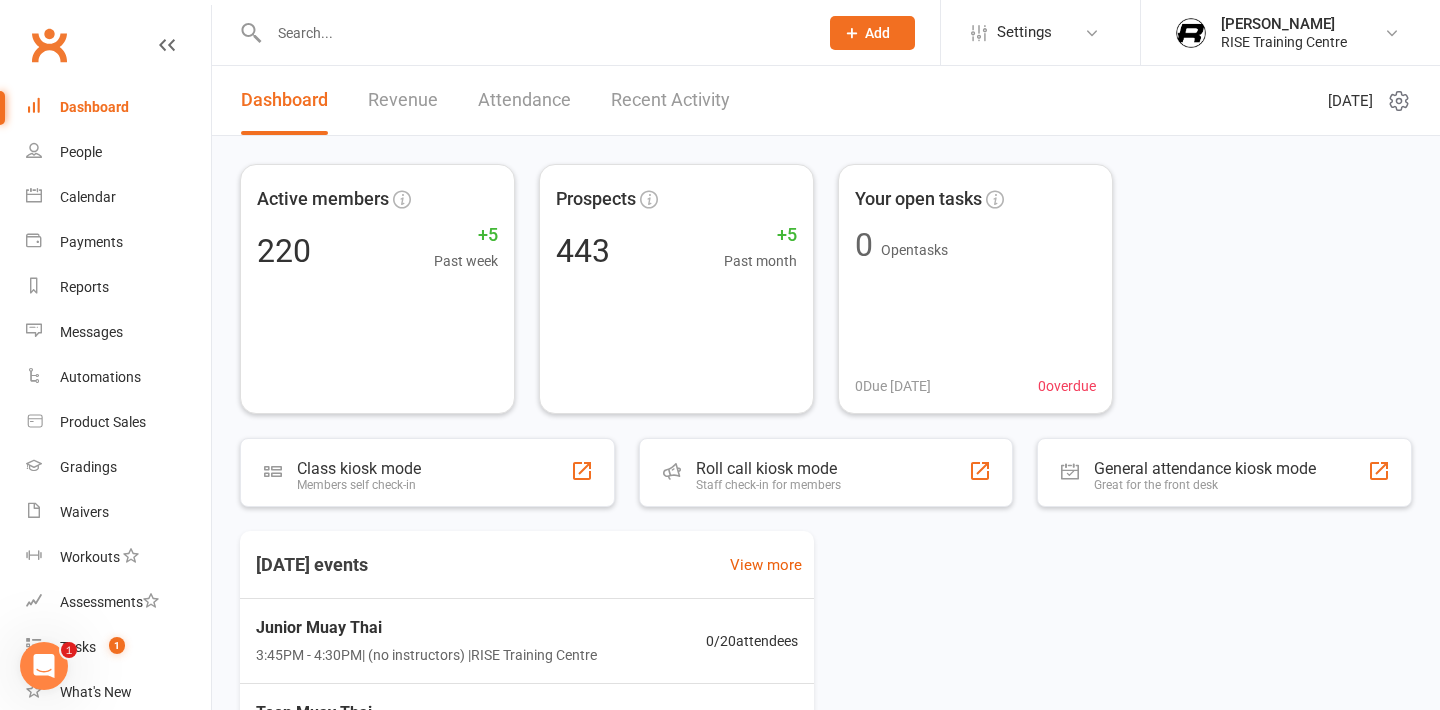 click at bounding box center [533, 33] 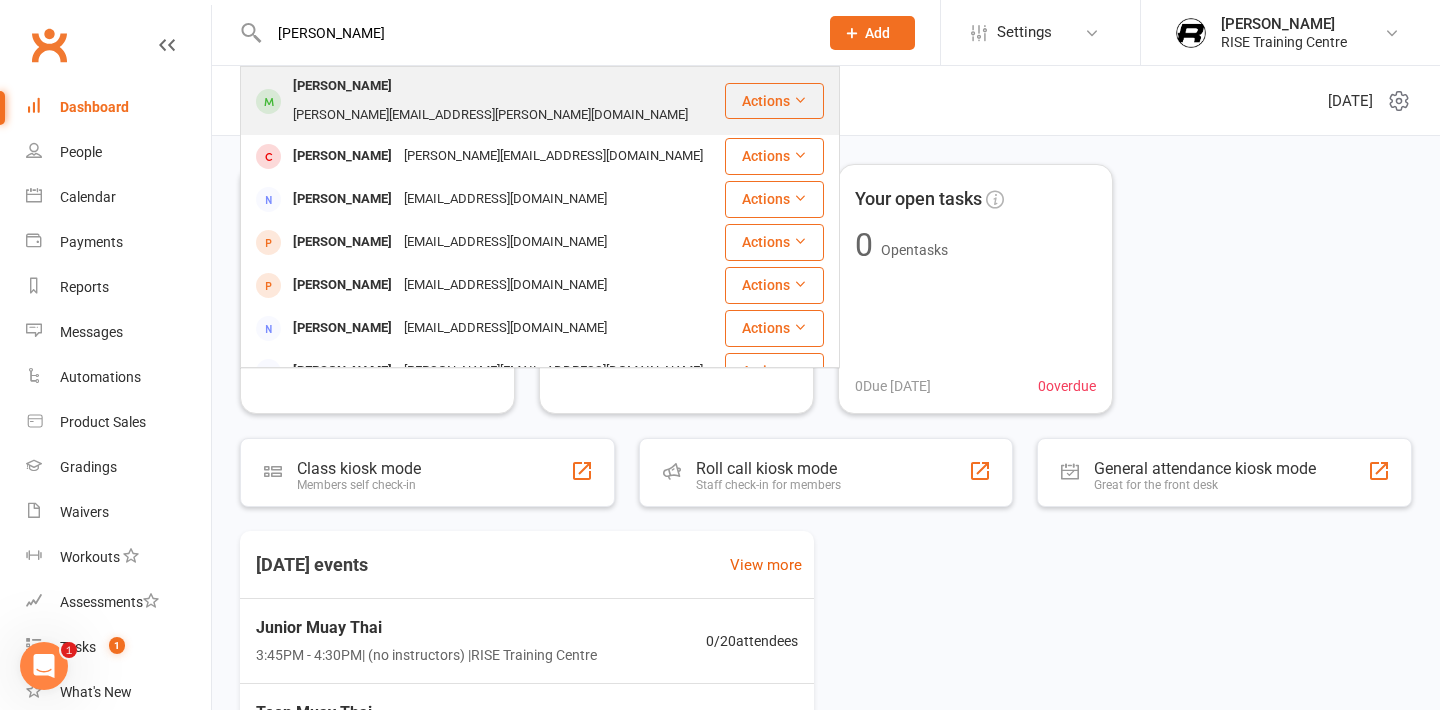 type on "ken" 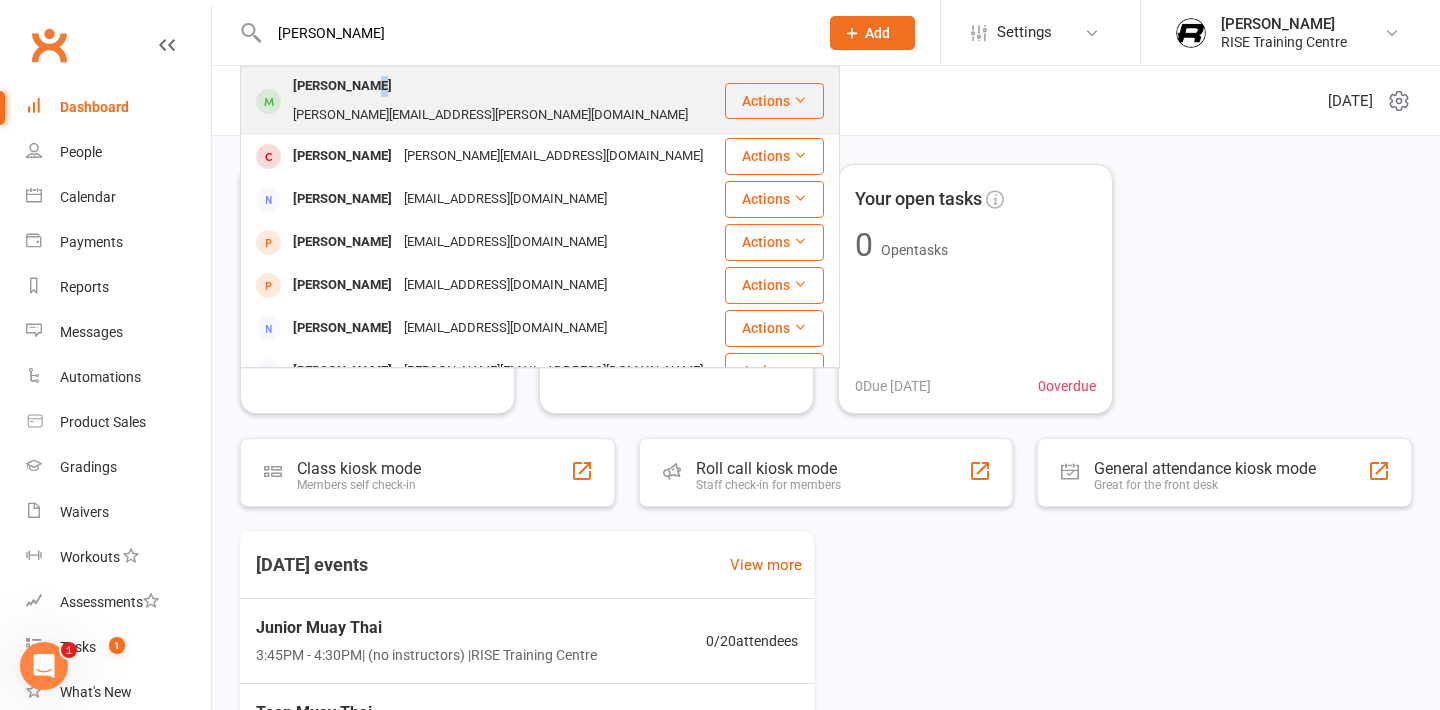 click on "[PERSON_NAME]" at bounding box center [342, 86] 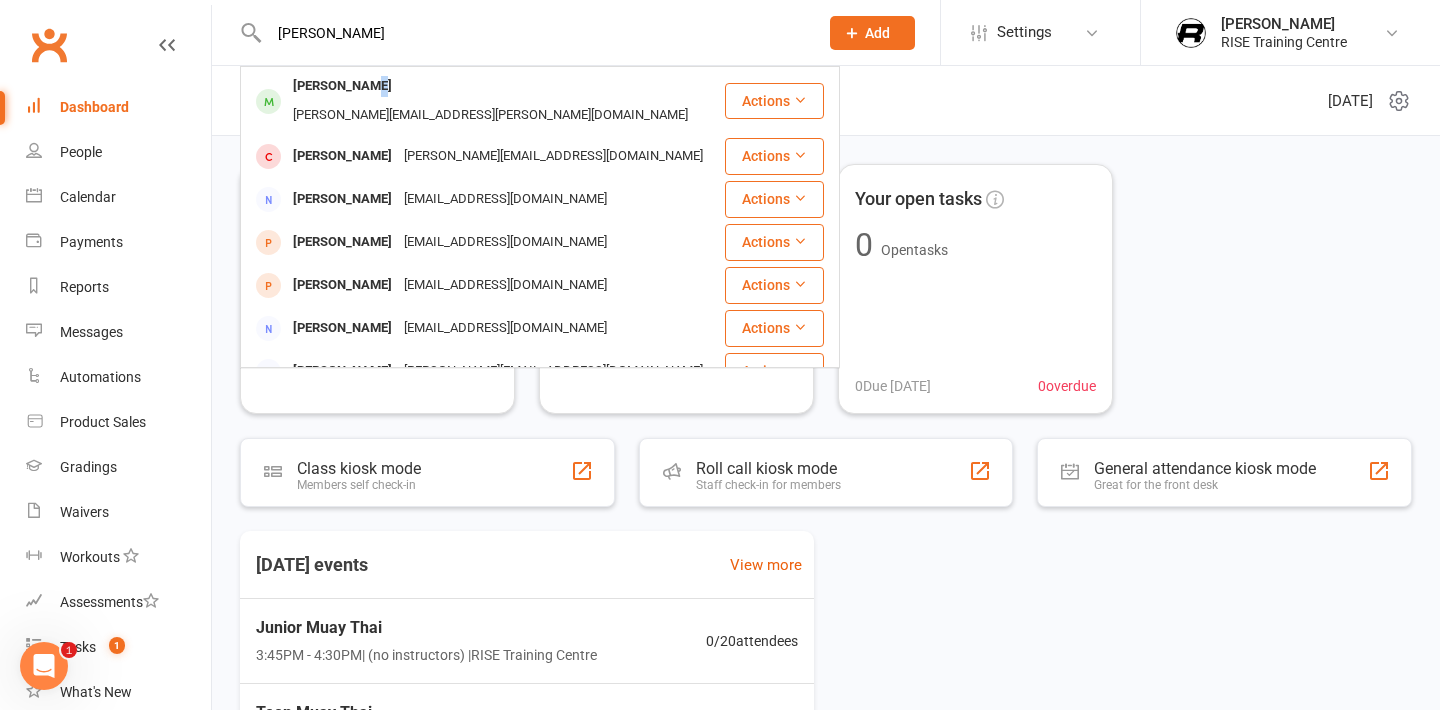 type 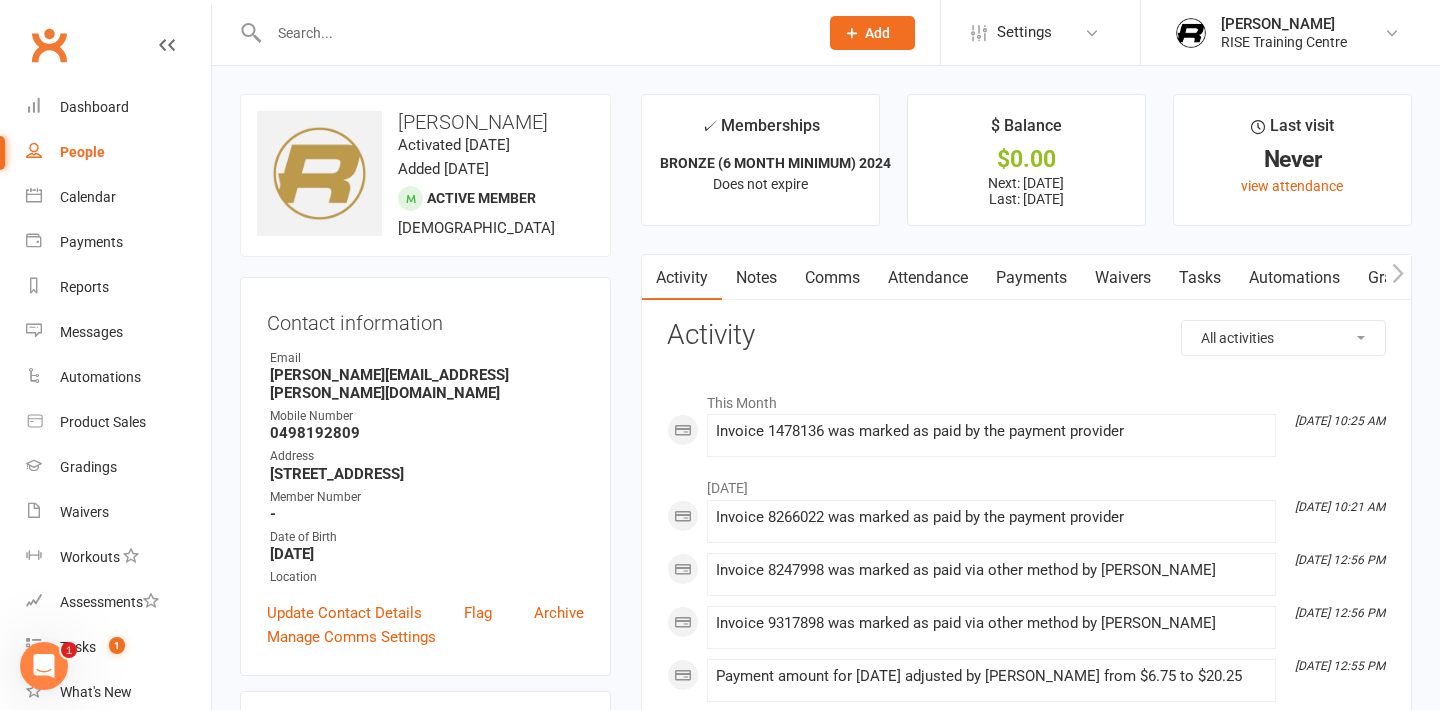 click on "Payments" at bounding box center (1031, 278) 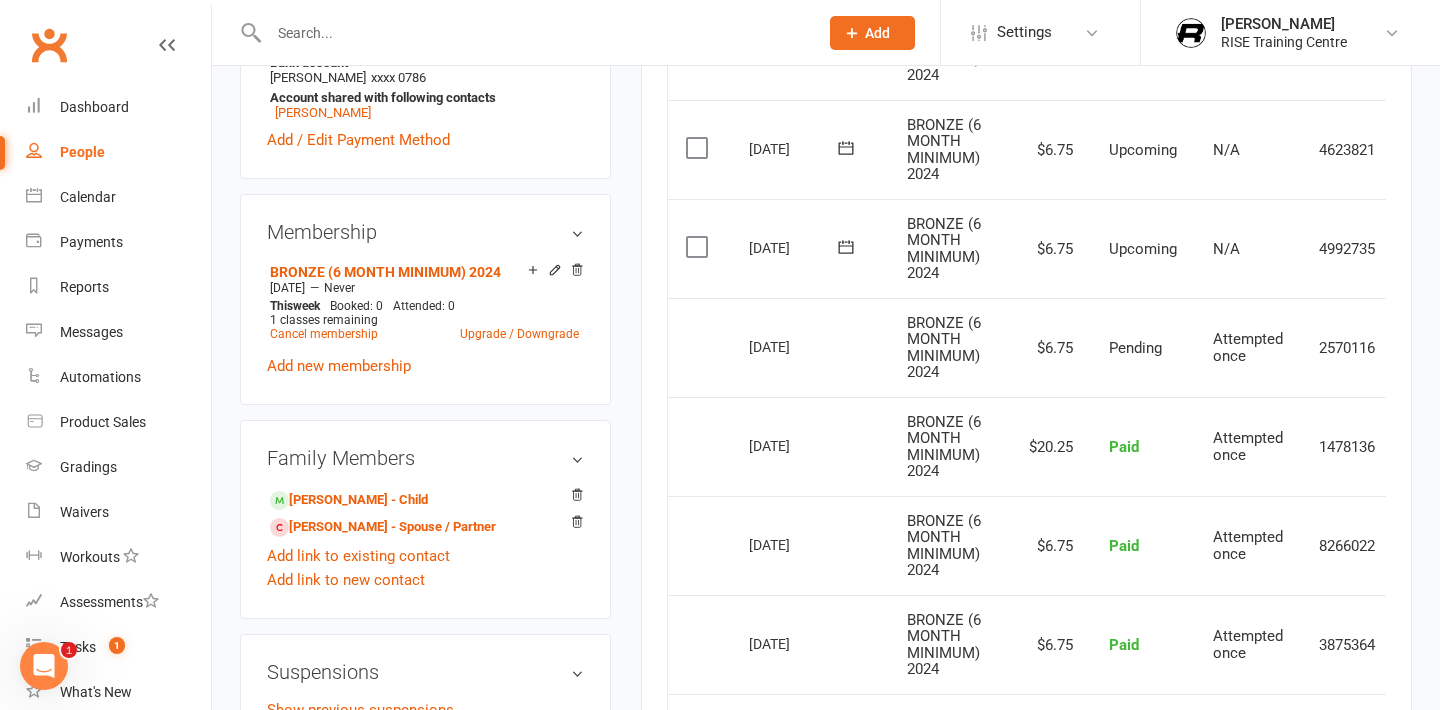 scroll, scrollTop: 701, scrollLeft: 0, axis: vertical 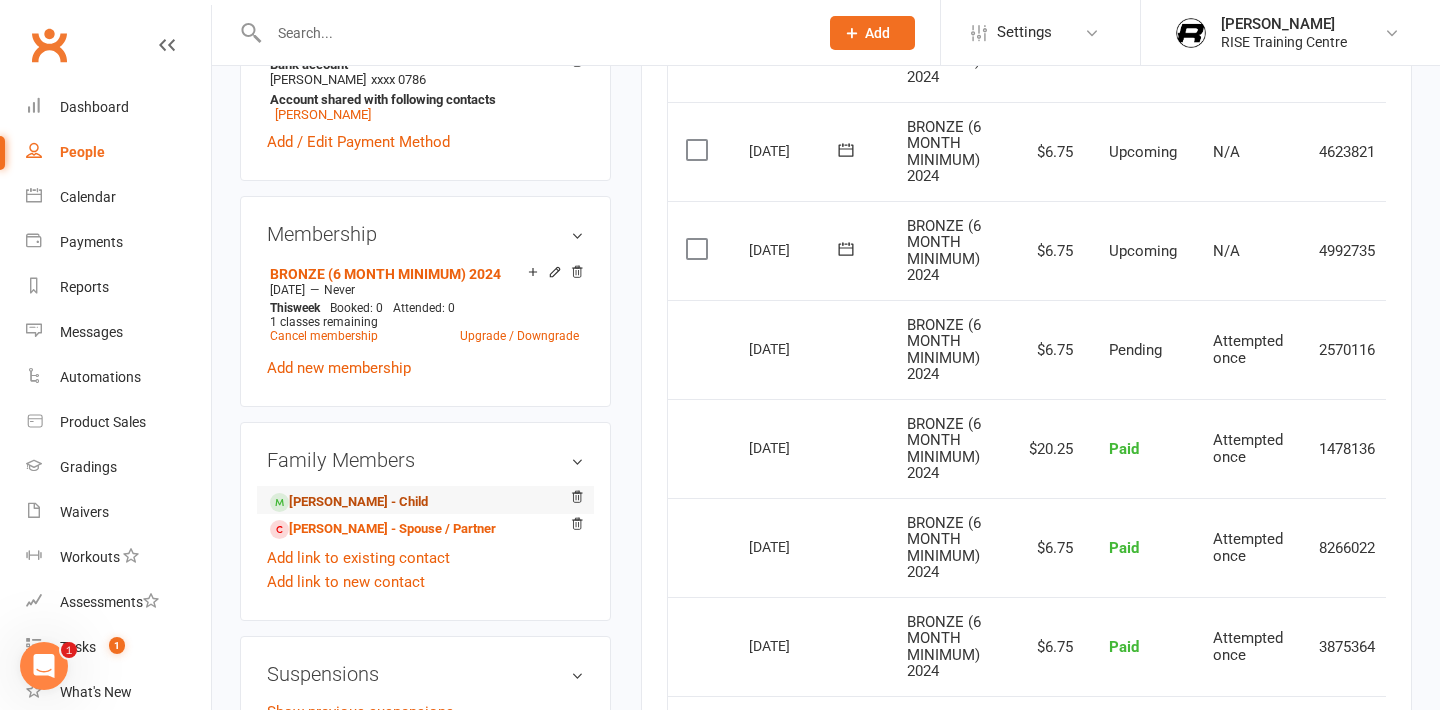 click on "Roman McAndrew - Child" at bounding box center (349, 502) 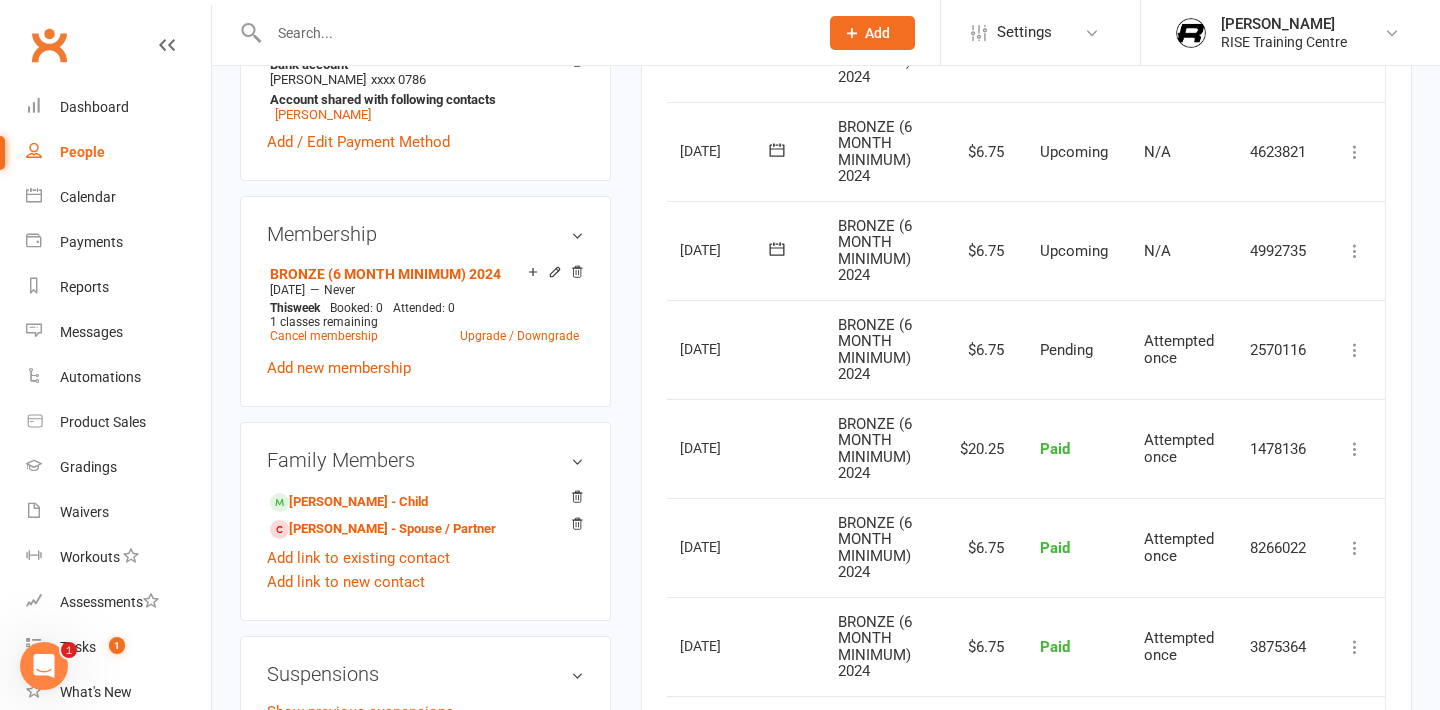 scroll, scrollTop: 0, scrollLeft: 70, axis: horizontal 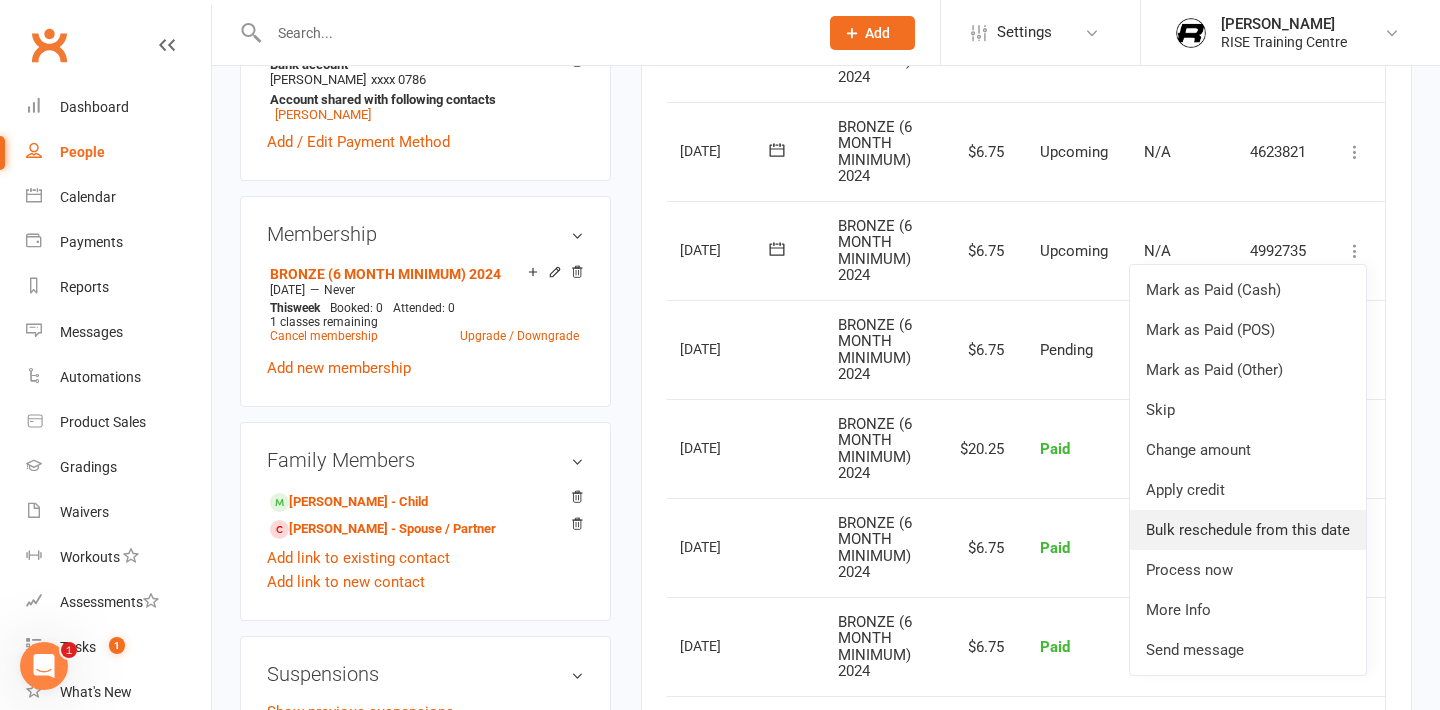 click on "Bulk reschedule from this date" at bounding box center [1248, 530] 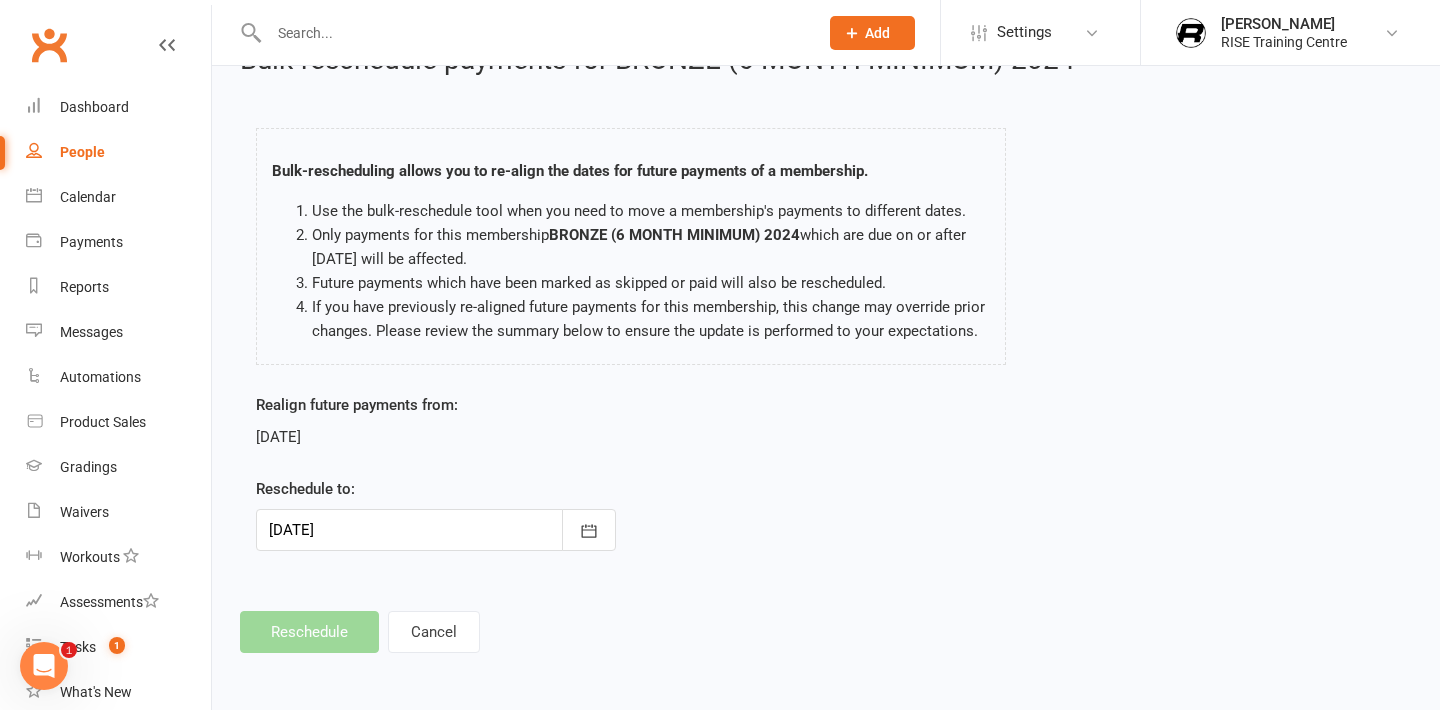 scroll, scrollTop: 0, scrollLeft: 0, axis: both 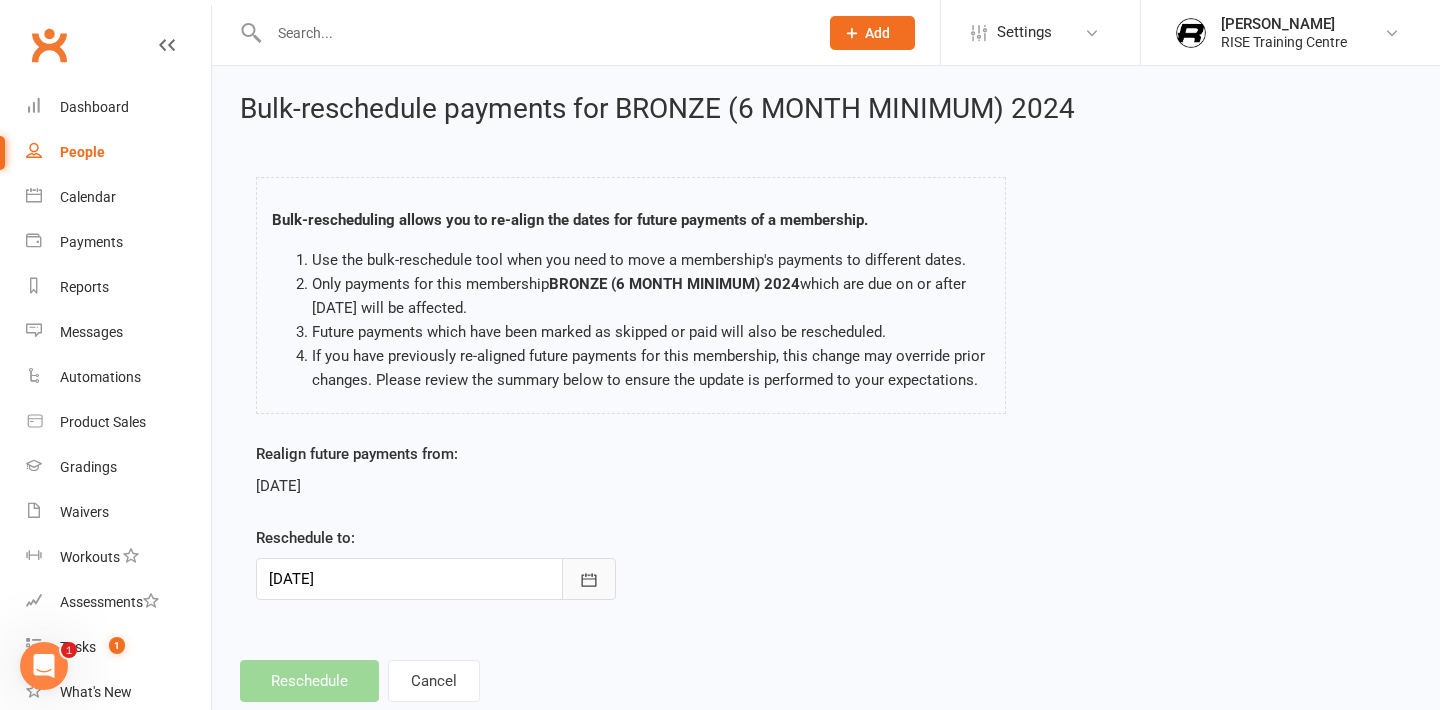 click 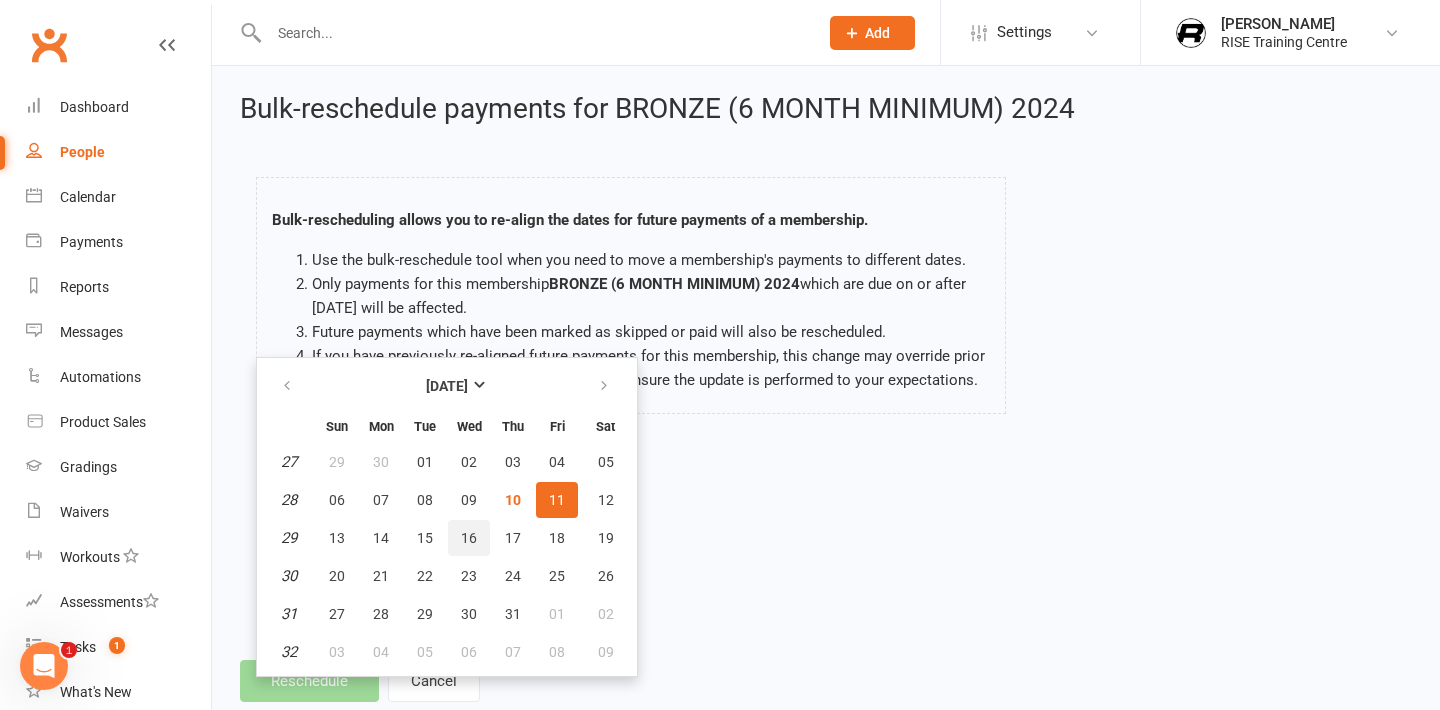click on "16" at bounding box center [469, 538] 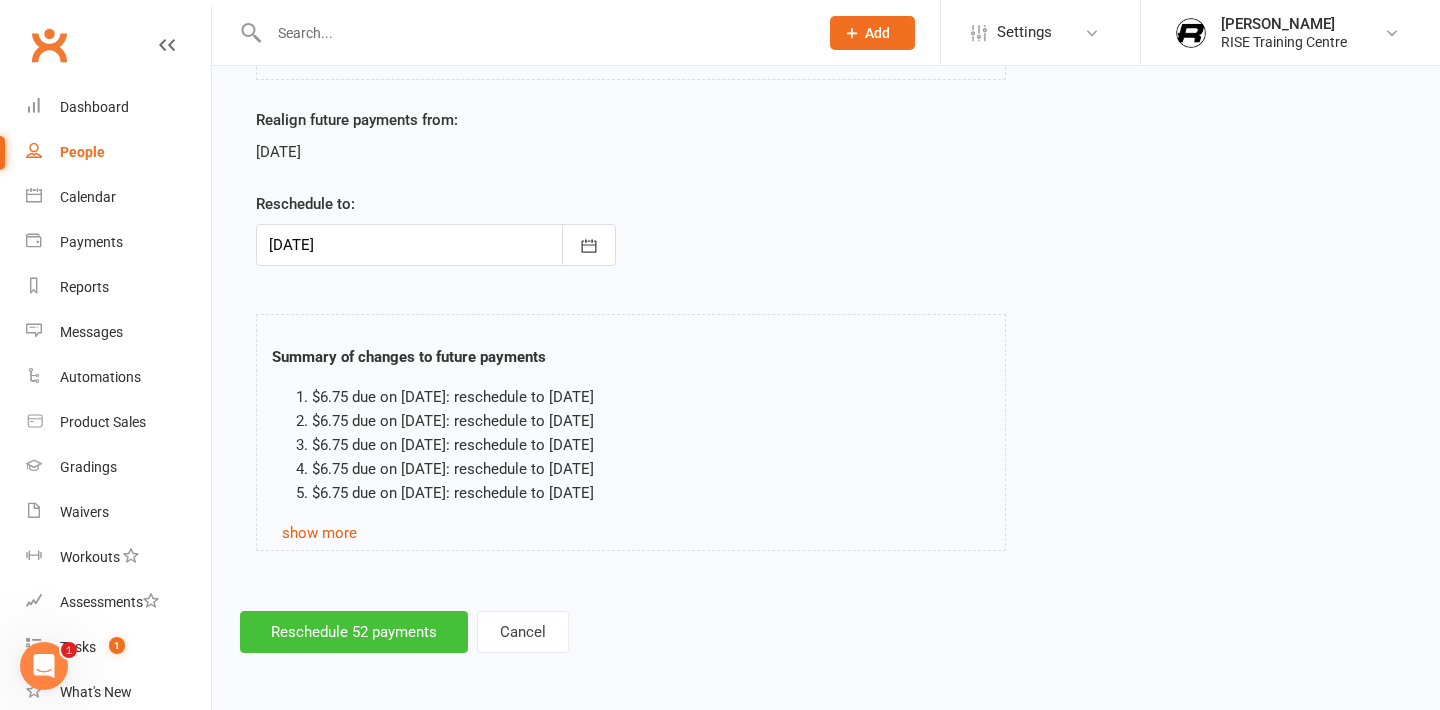 scroll, scrollTop: 340, scrollLeft: 0, axis: vertical 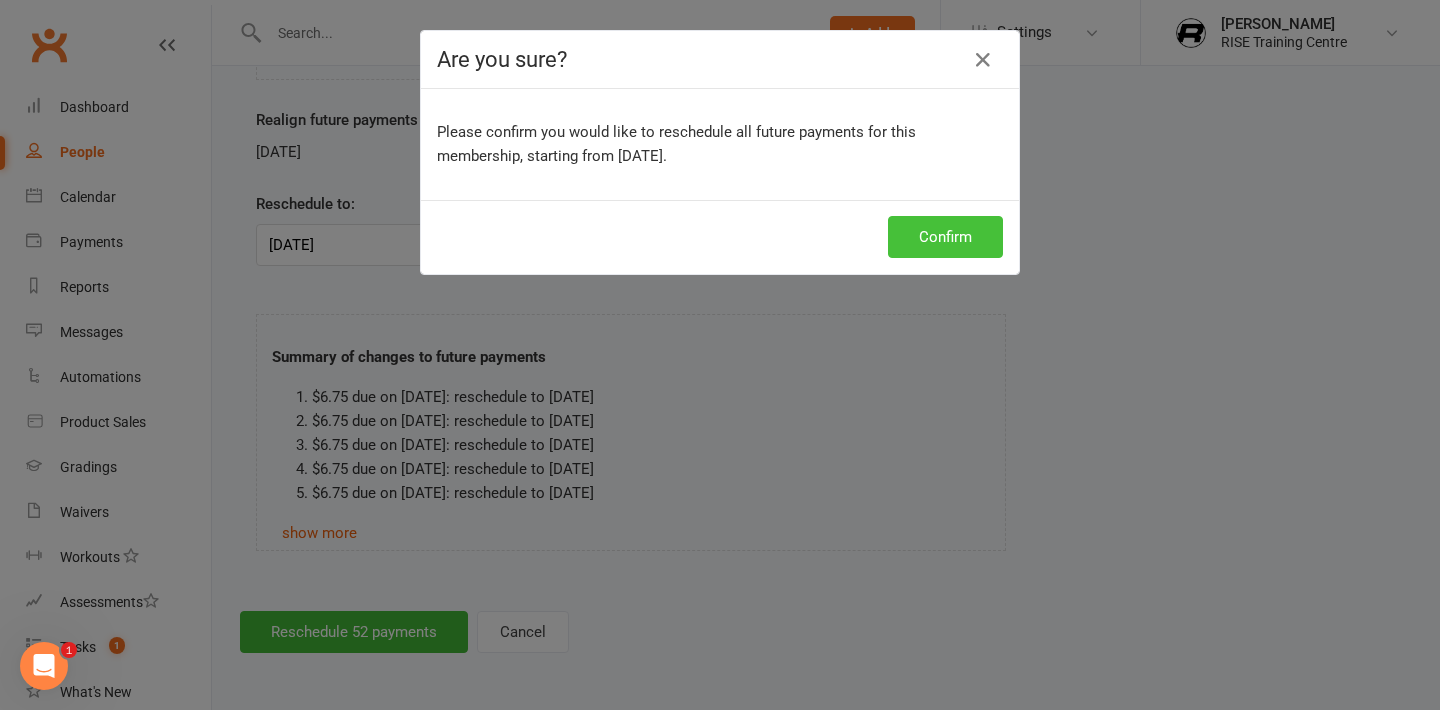 click on "Confirm" at bounding box center (945, 237) 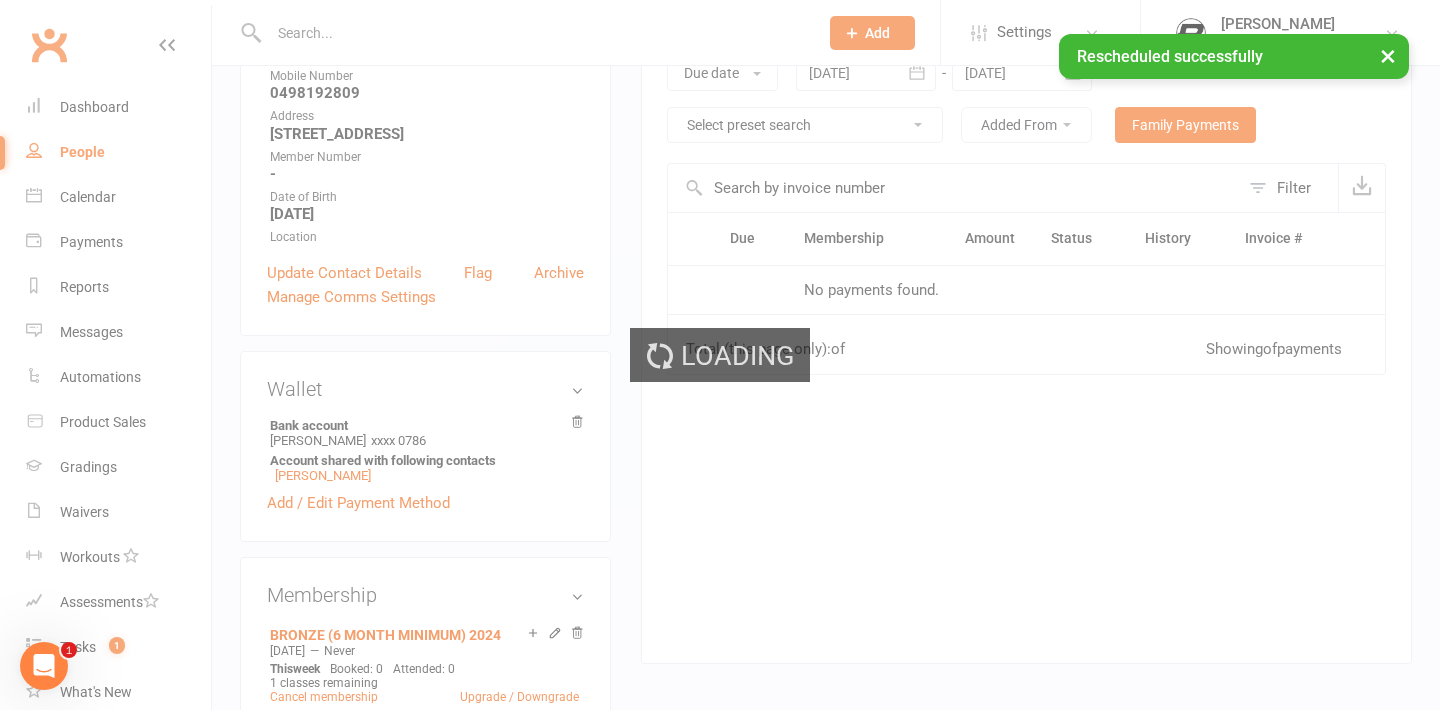 scroll, scrollTop: 0, scrollLeft: 0, axis: both 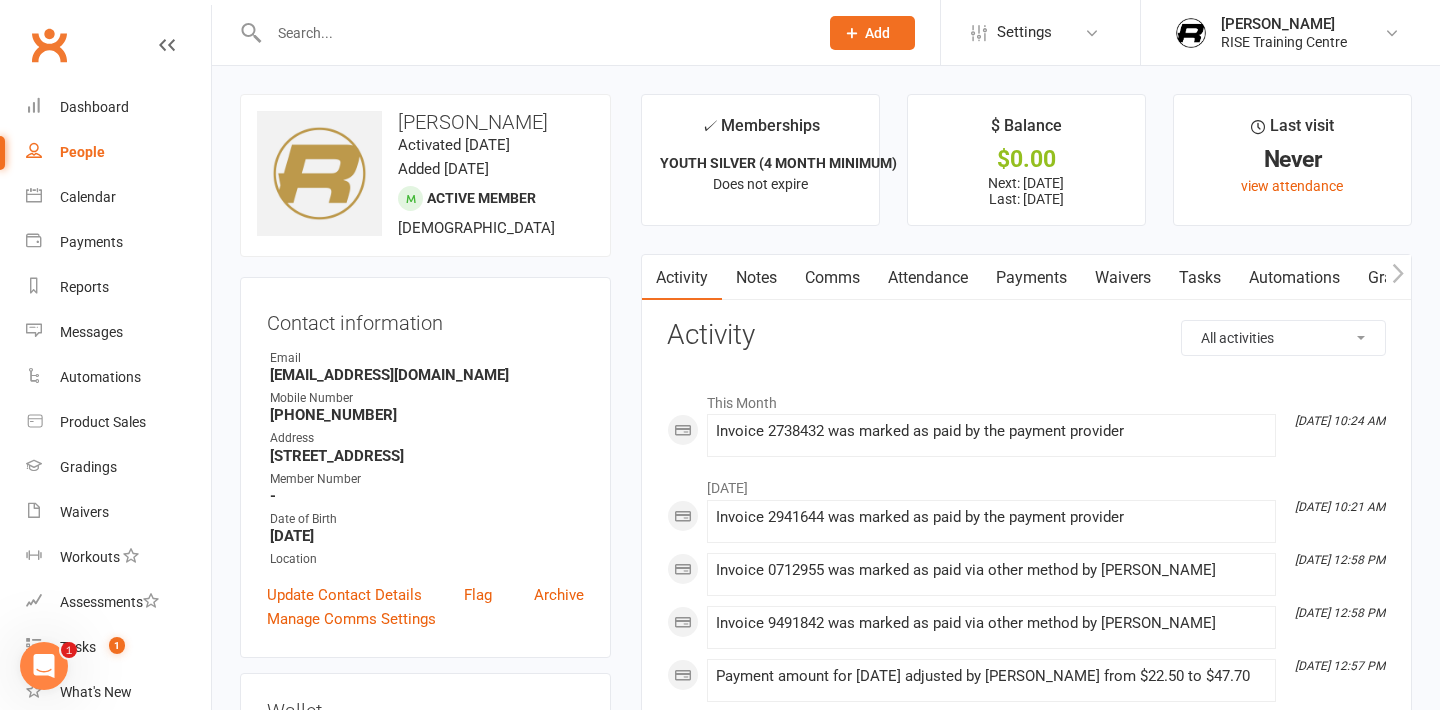 click on "Payments" at bounding box center [1031, 278] 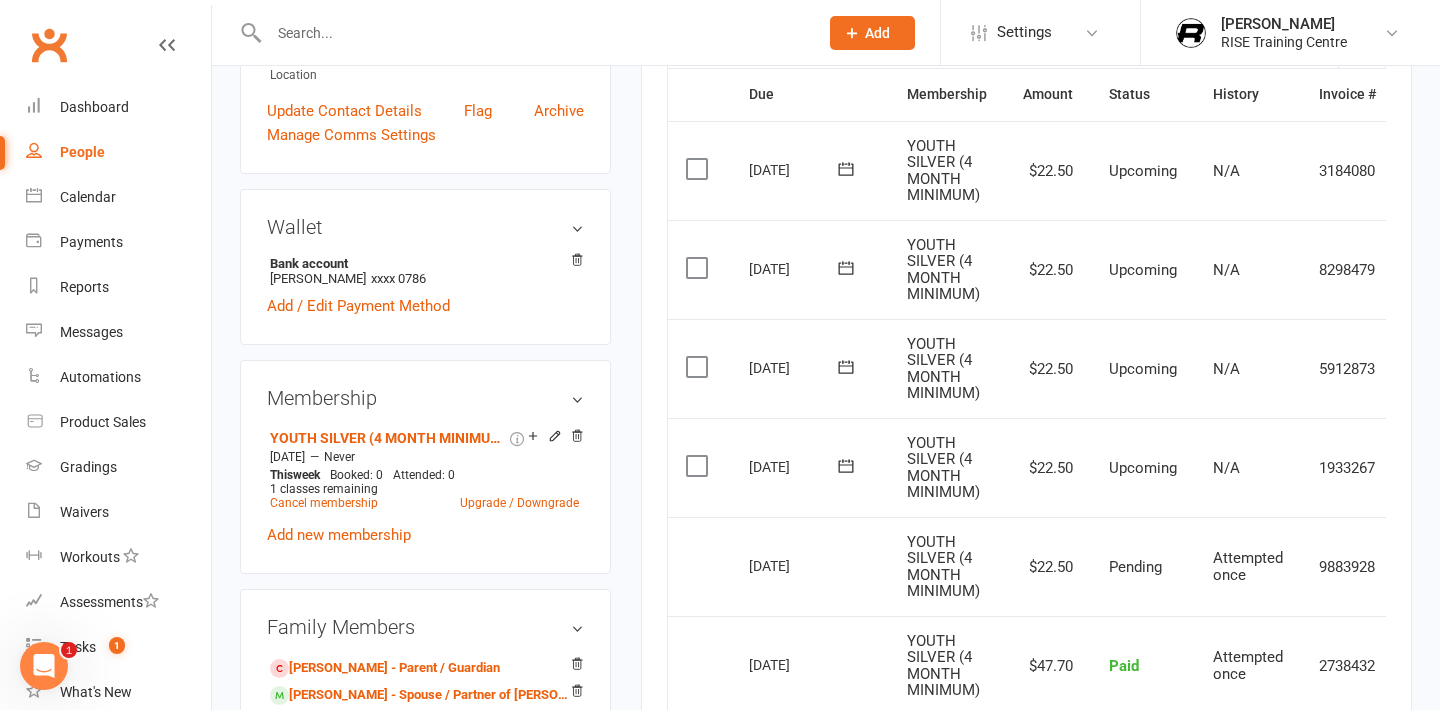 scroll, scrollTop: 488, scrollLeft: 0, axis: vertical 